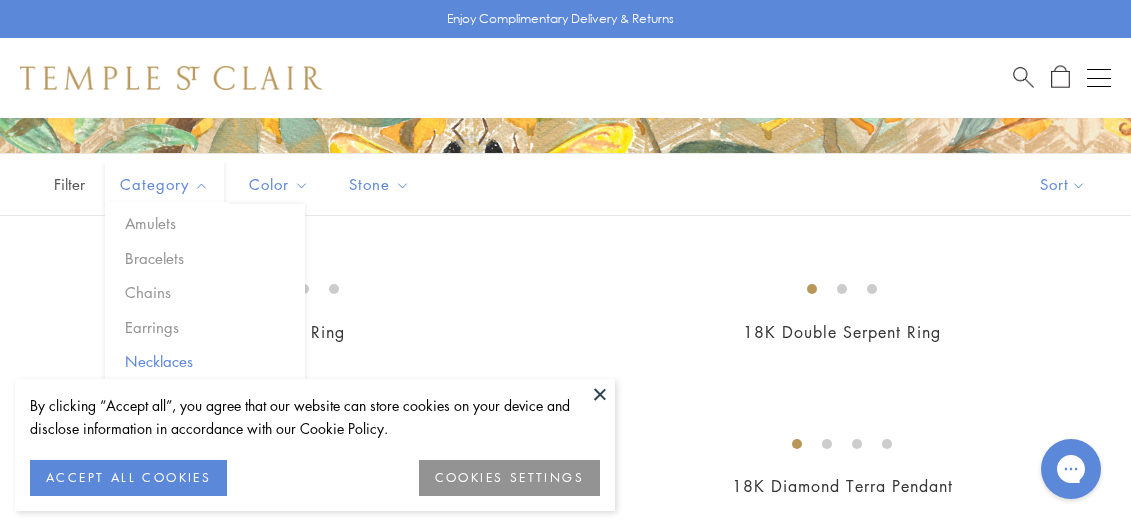 scroll, scrollTop: 0, scrollLeft: 0, axis: both 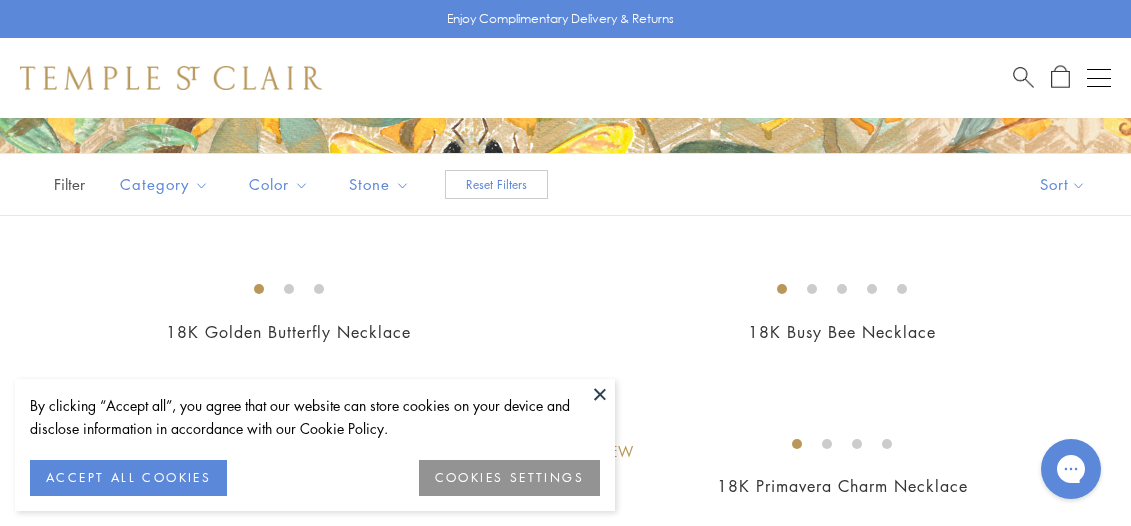 click on "ACCEPT ALL COOKIES" at bounding box center (128, 478) 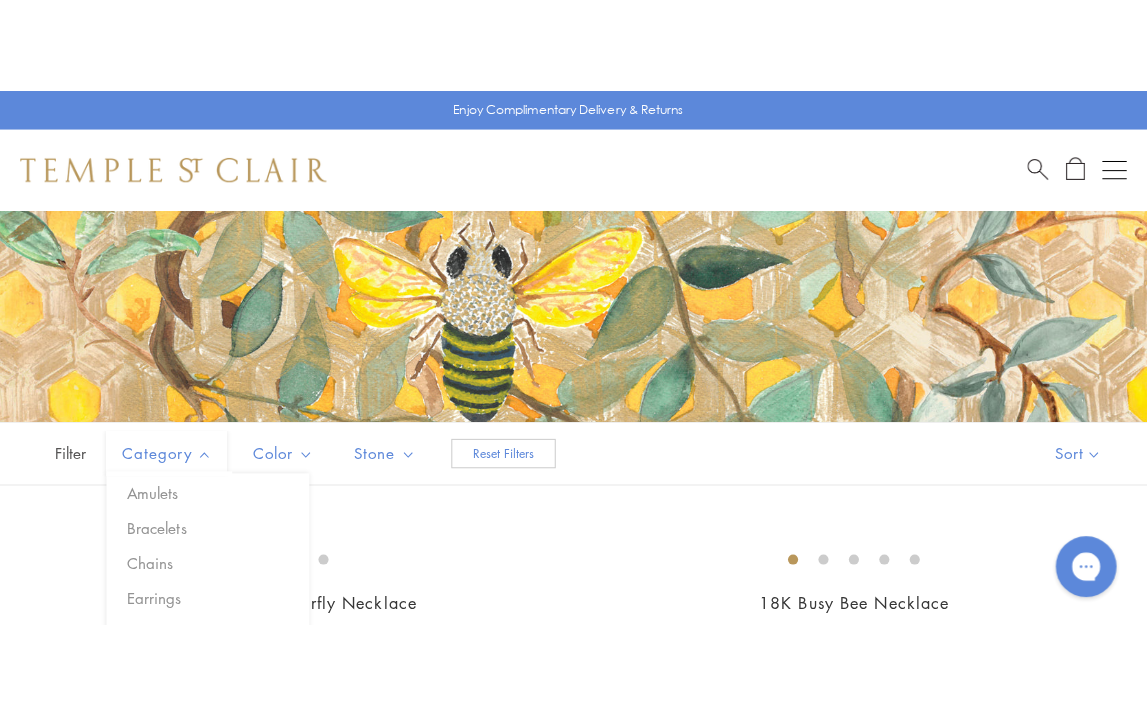 scroll, scrollTop: 153, scrollLeft: 0, axis: vertical 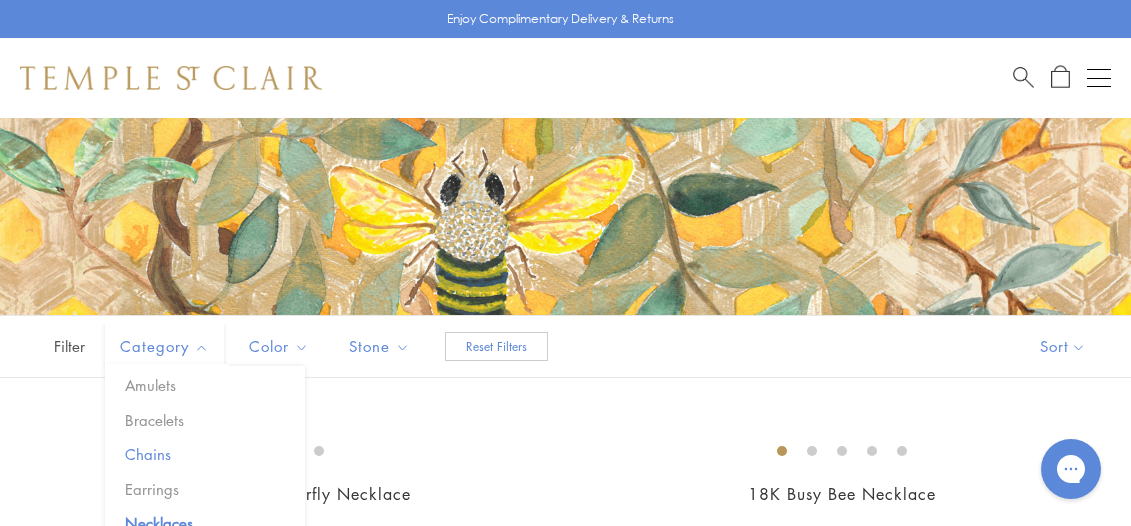 click on "Chains" at bounding box center (212, 454) 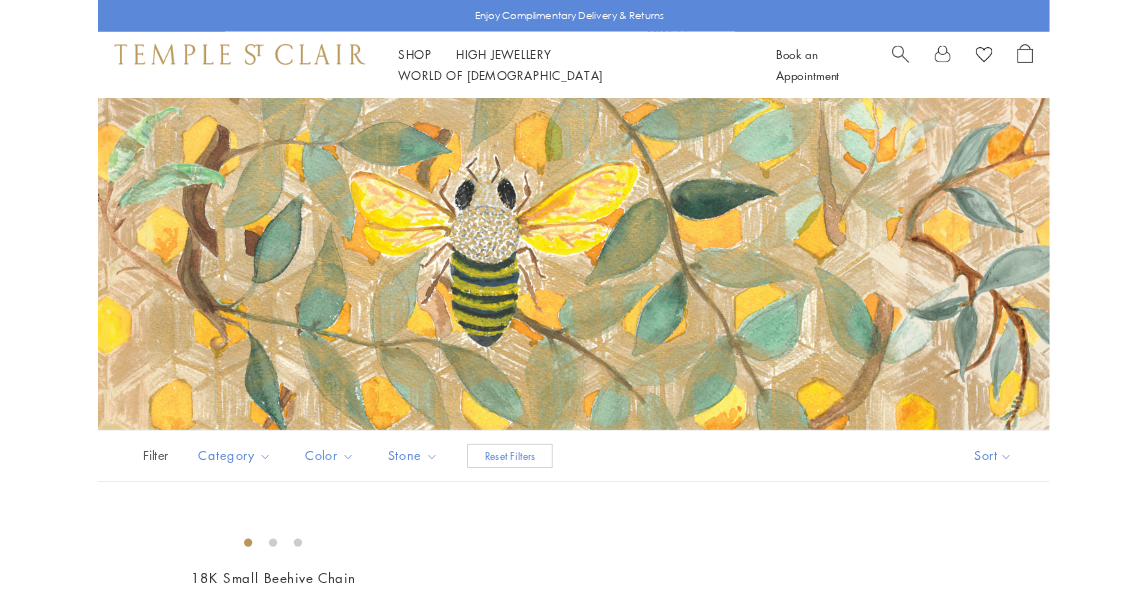 scroll, scrollTop: 0, scrollLeft: 0, axis: both 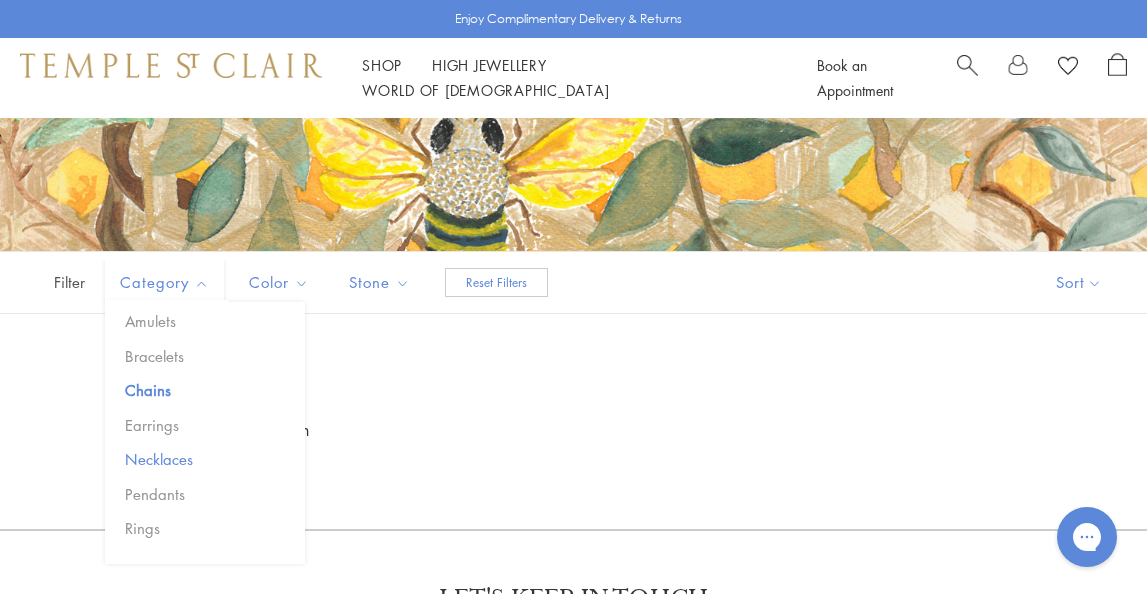 click on "Necklaces" at bounding box center (212, 459) 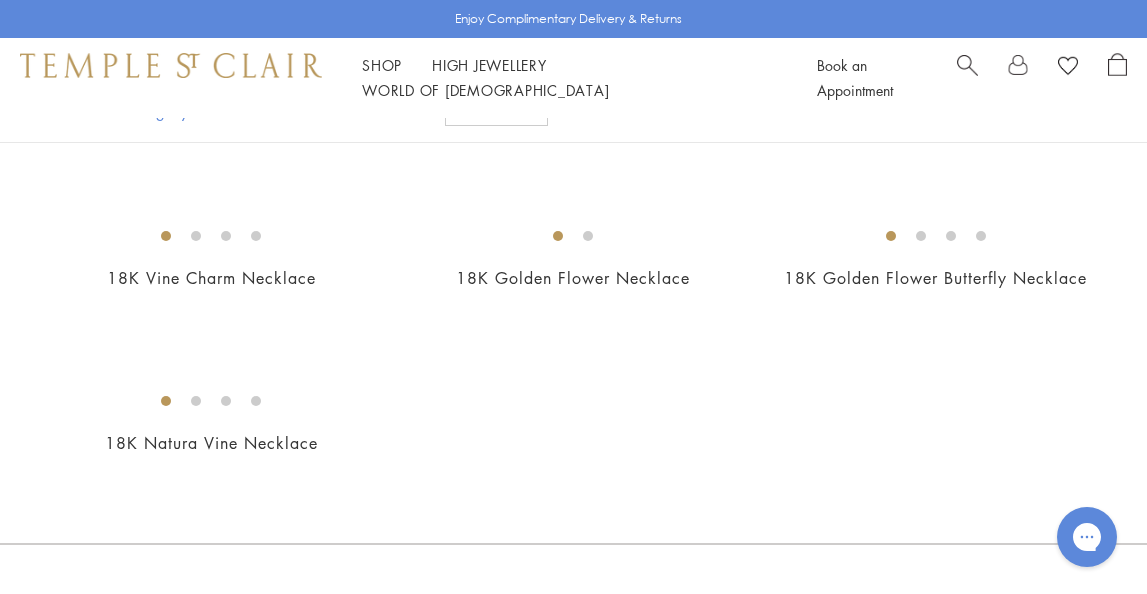 scroll, scrollTop: 0, scrollLeft: 0, axis: both 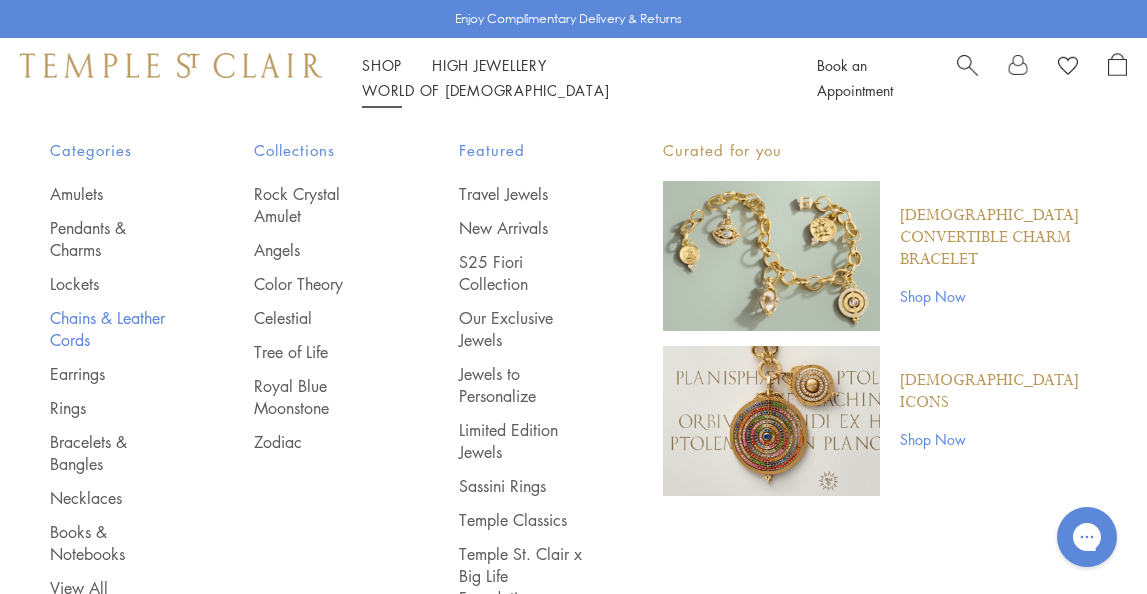 click on "Chains & Leather Cords" at bounding box center (112, 329) 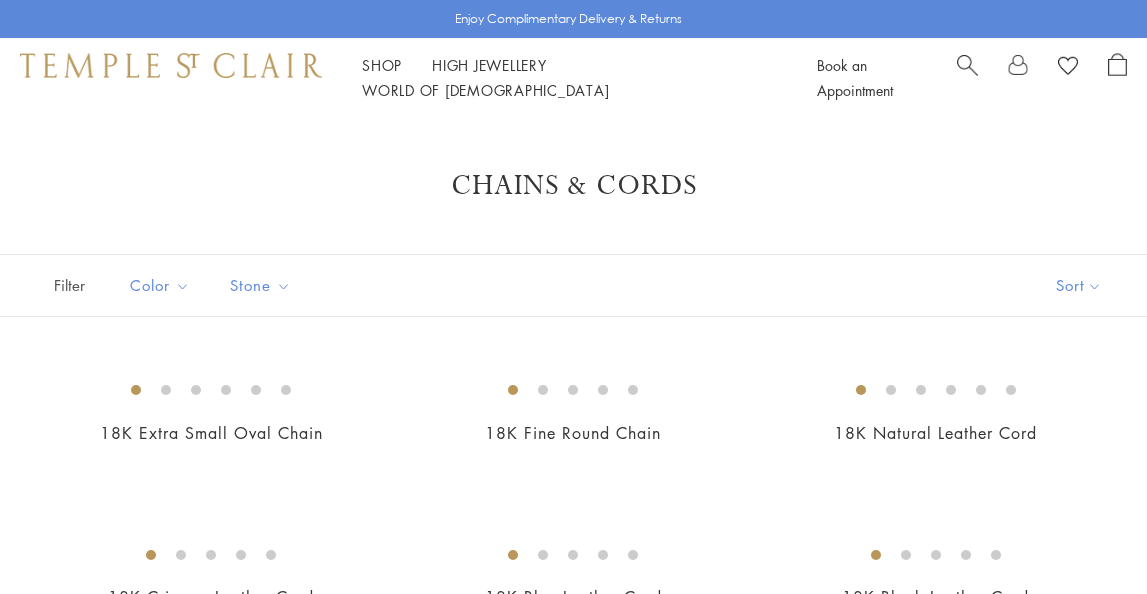 scroll, scrollTop: 0, scrollLeft: 0, axis: both 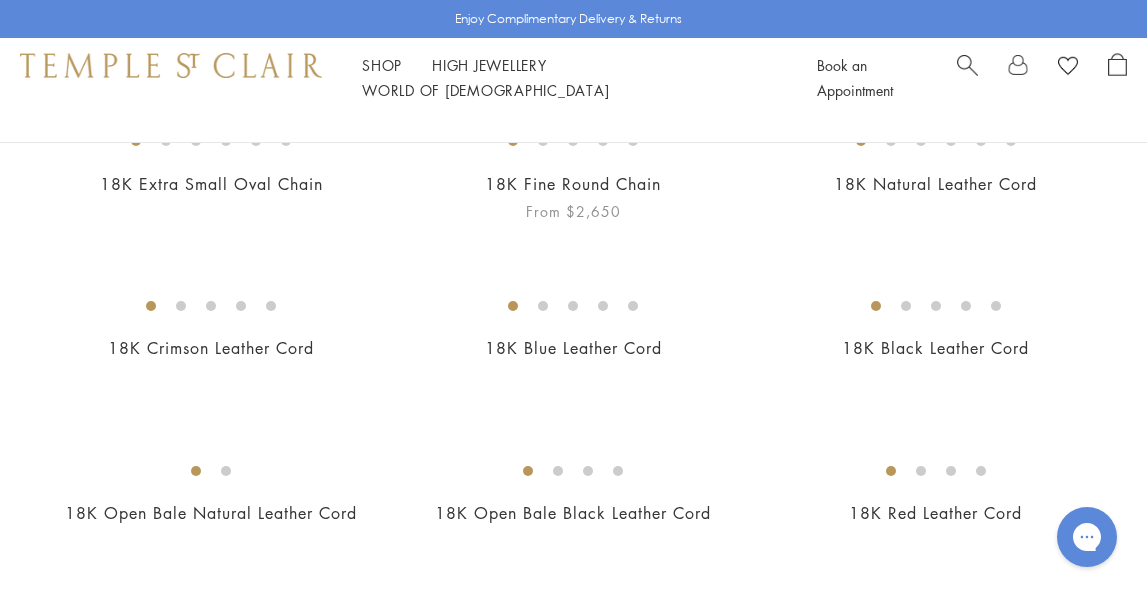 click on "18K Fine Round Chain" at bounding box center [573, 184] 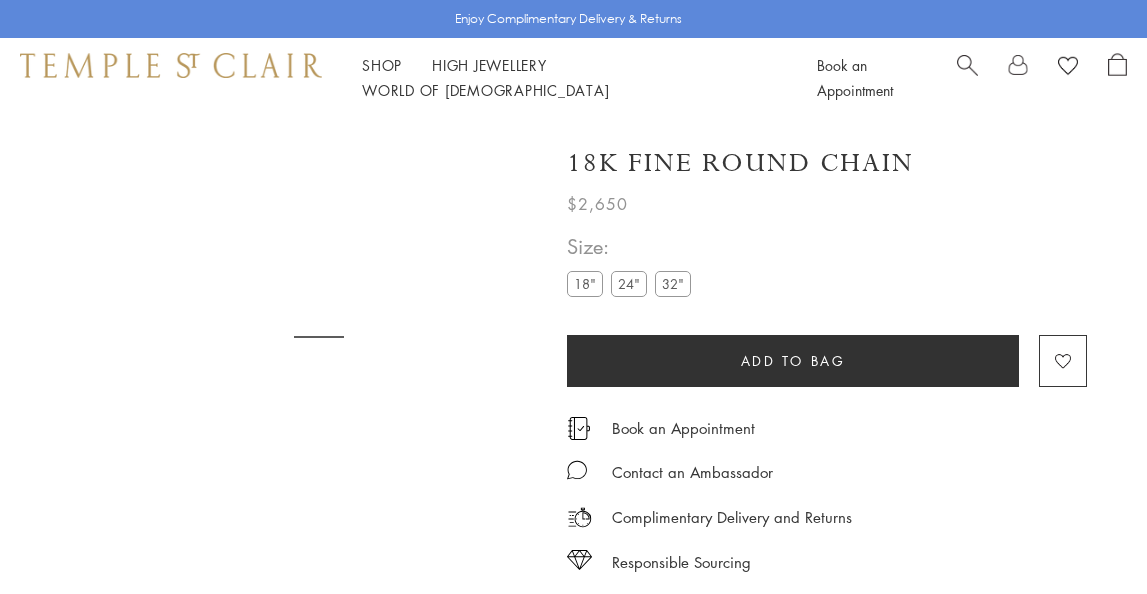 scroll, scrollTop: 0, scrollLeft: 0, axis: both 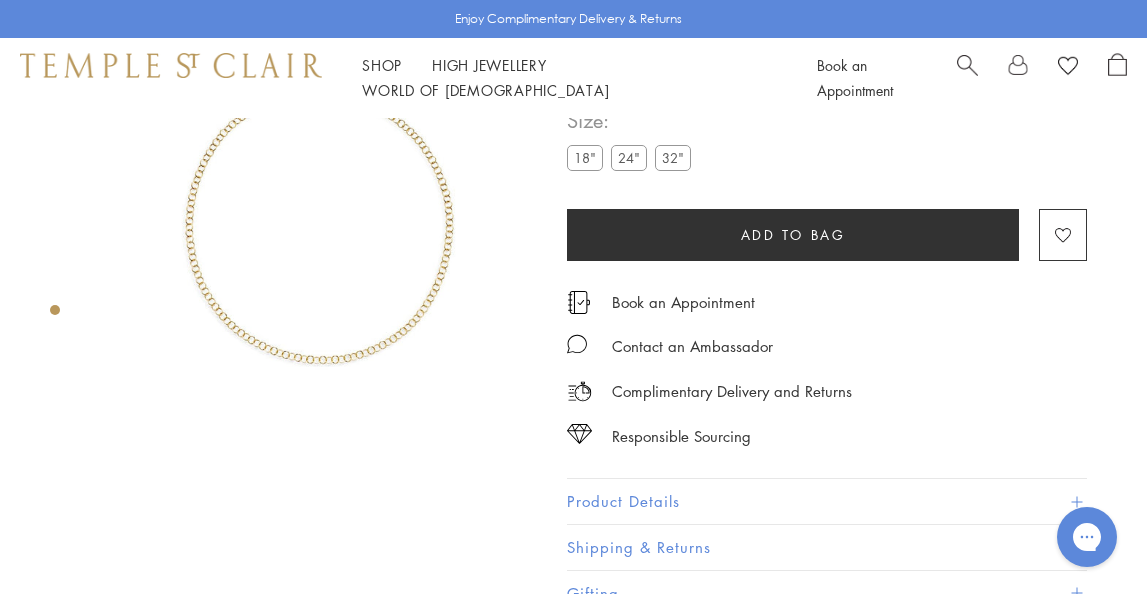 click 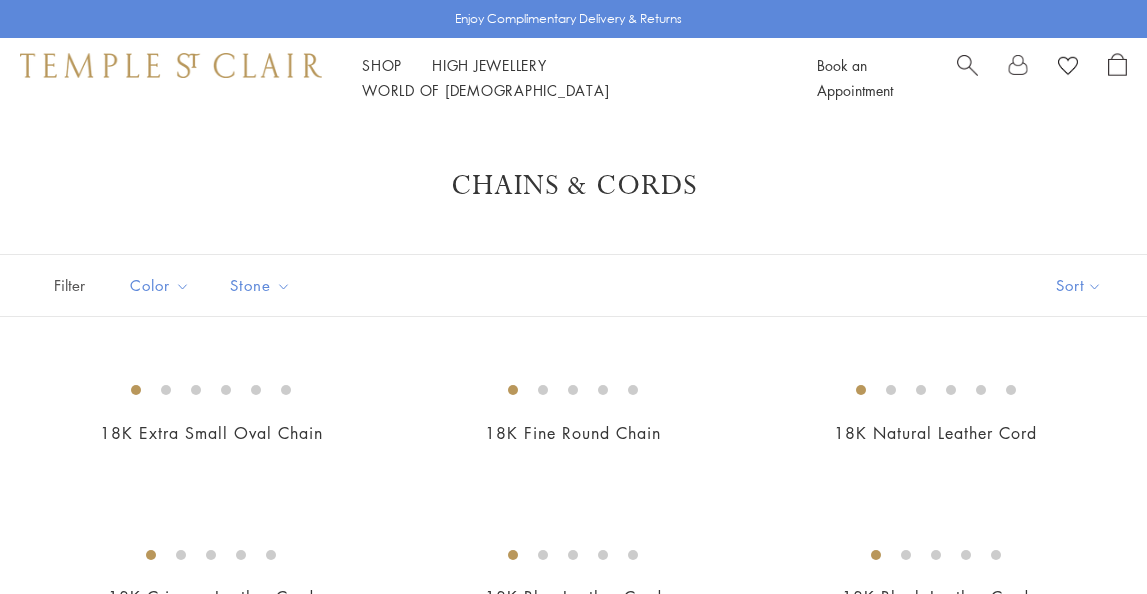 scroll, scrollTop: 249, scrollLeft: 0, axis: vertical 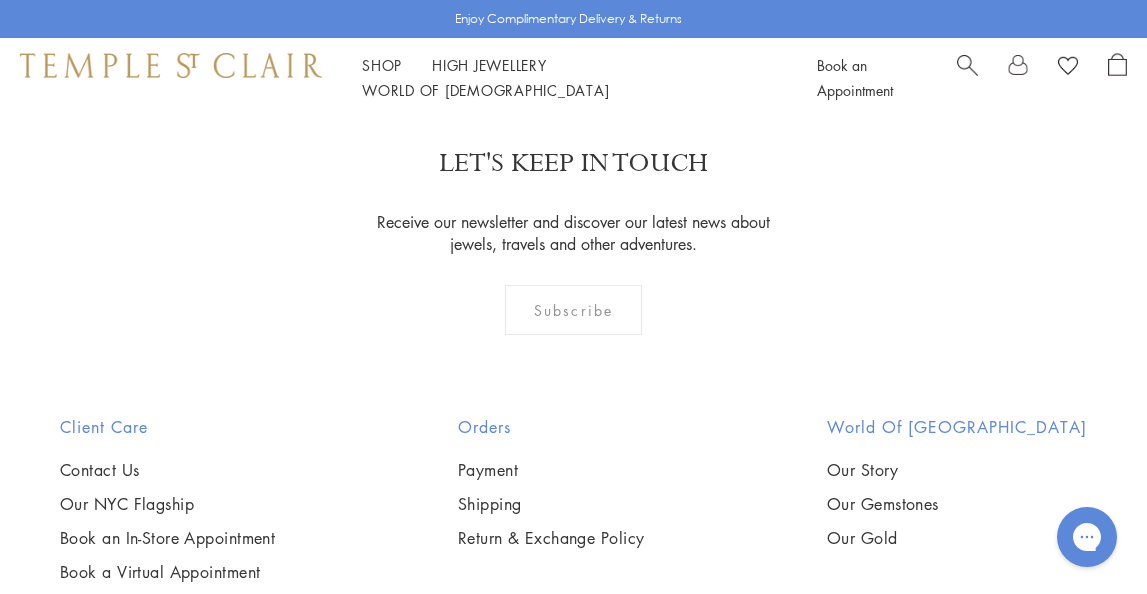 click at bounding box center (0, 0) 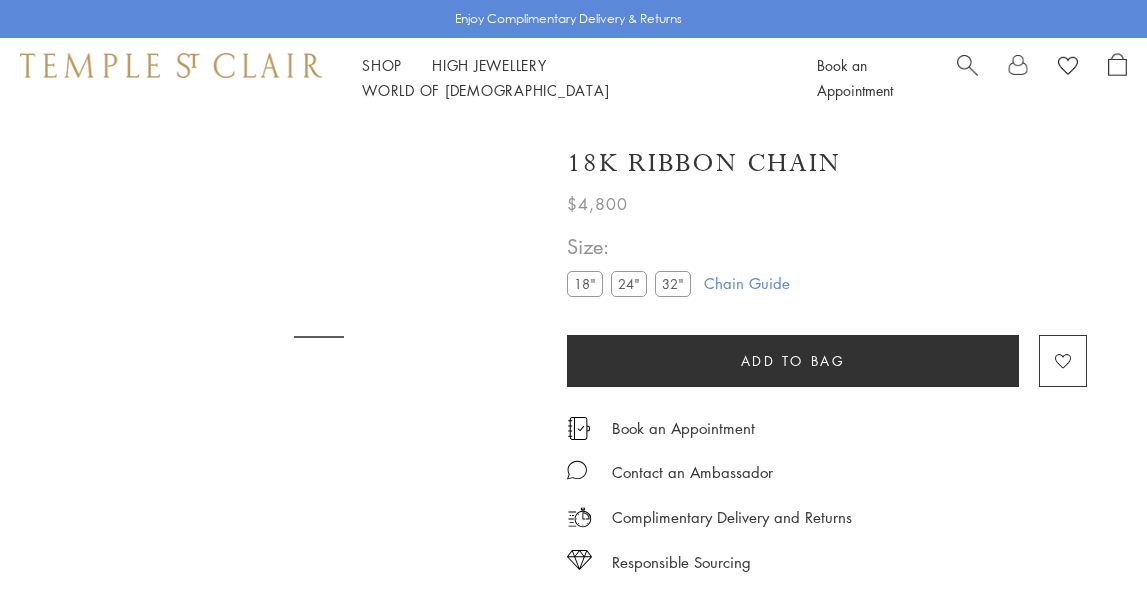scroll, scrollTop: 0, scrollLeft: 0, axis: both 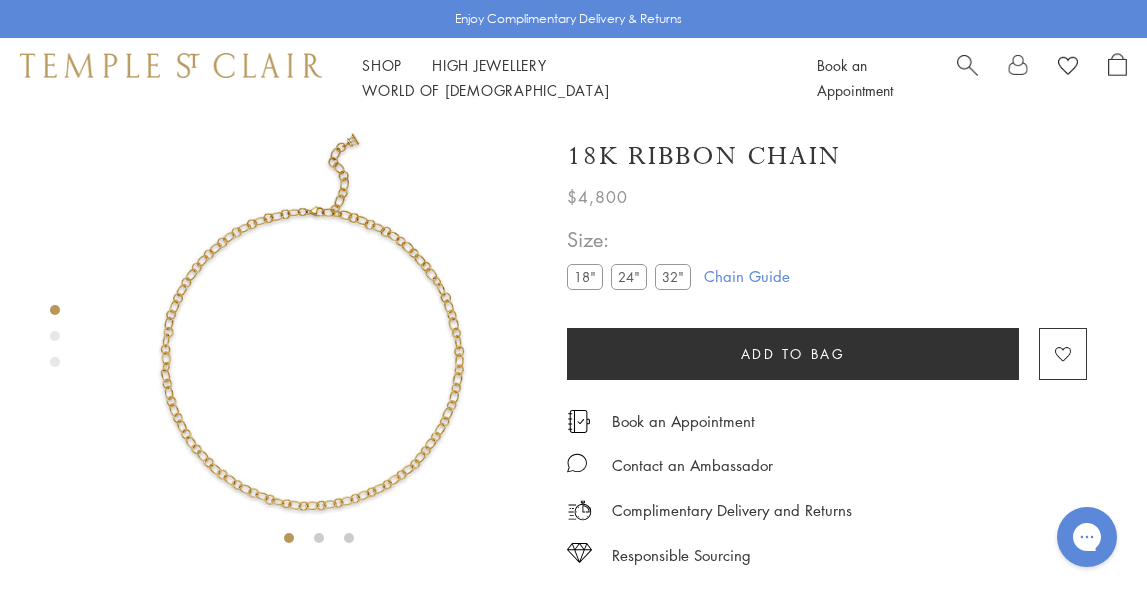 click at bounding box center (318, 336) 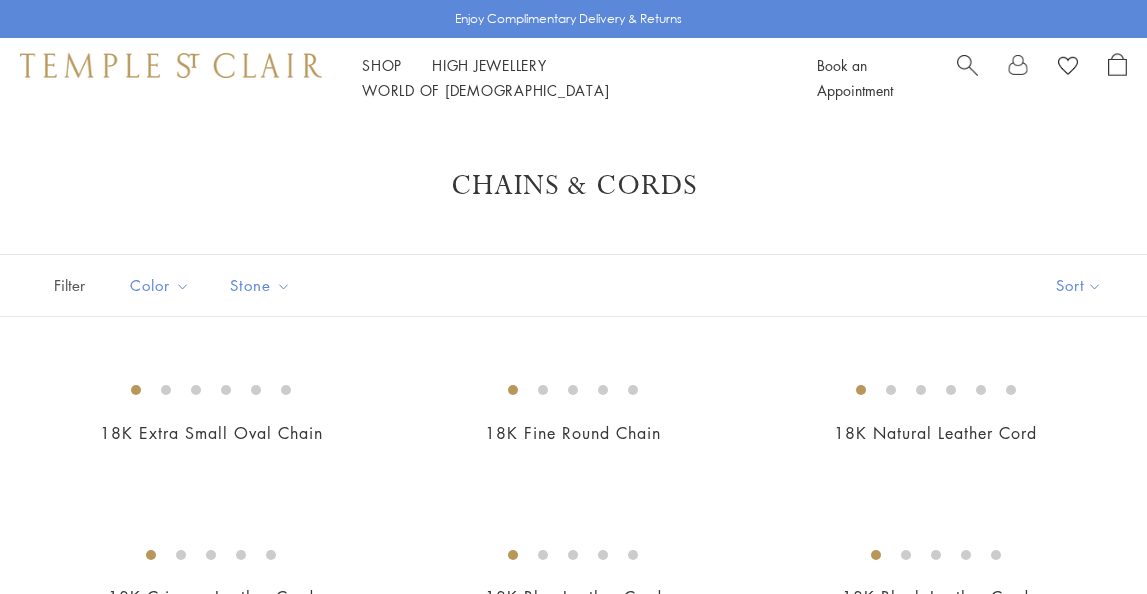 scroll, scrollTop: 1615, scrollLeft: 0, axis: vertical 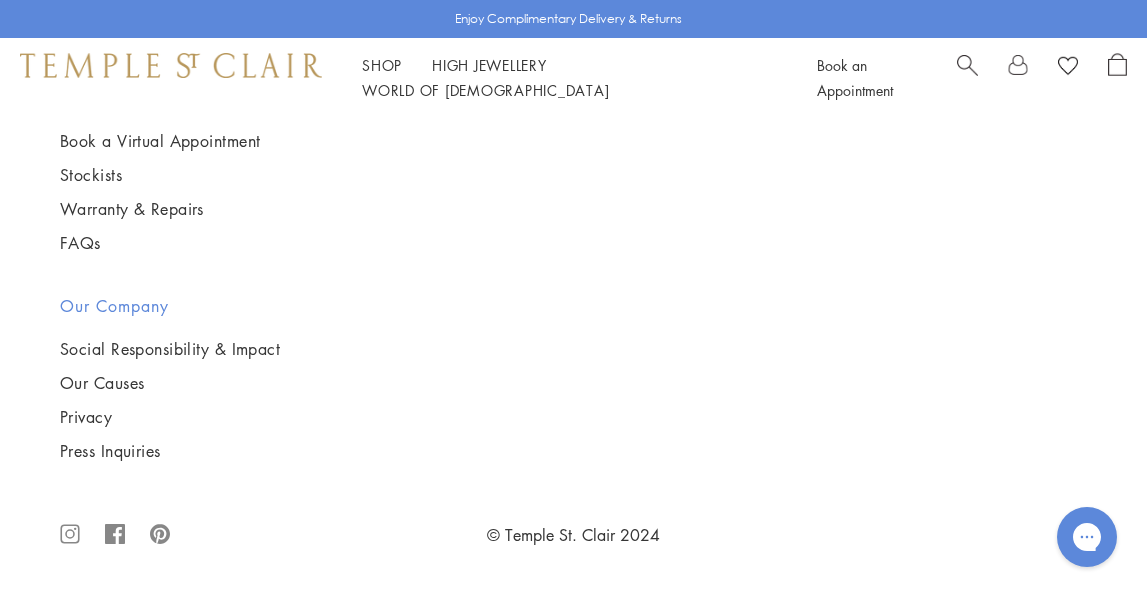 click on "18K Classic Oval Chain" at bounding box center (211, -954) 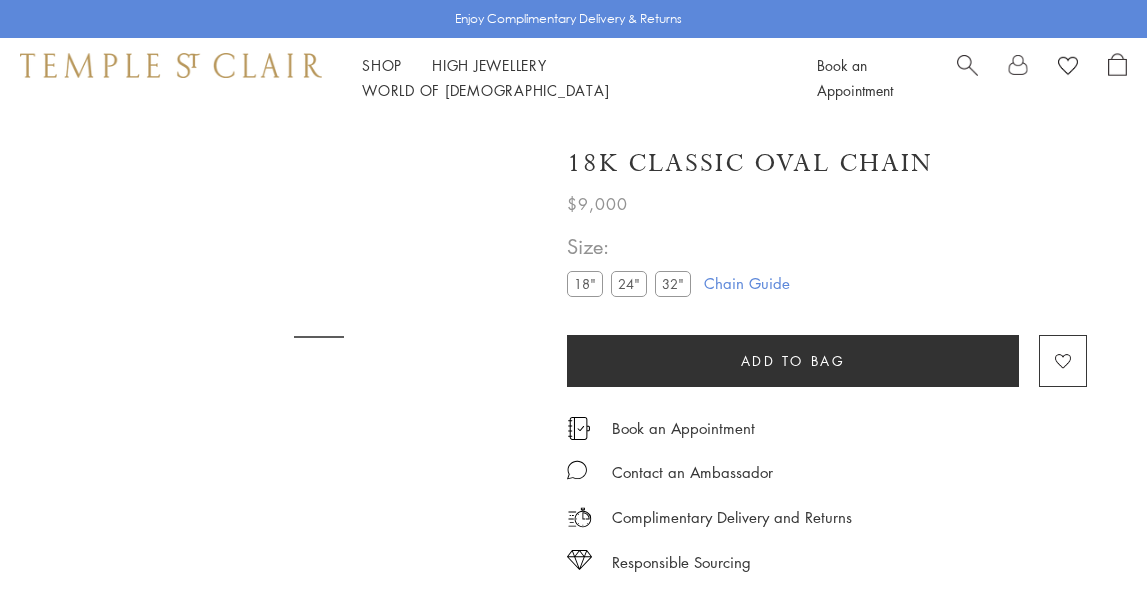 scroll, scrollTop: 0, scrollLeft: 0, axis: both 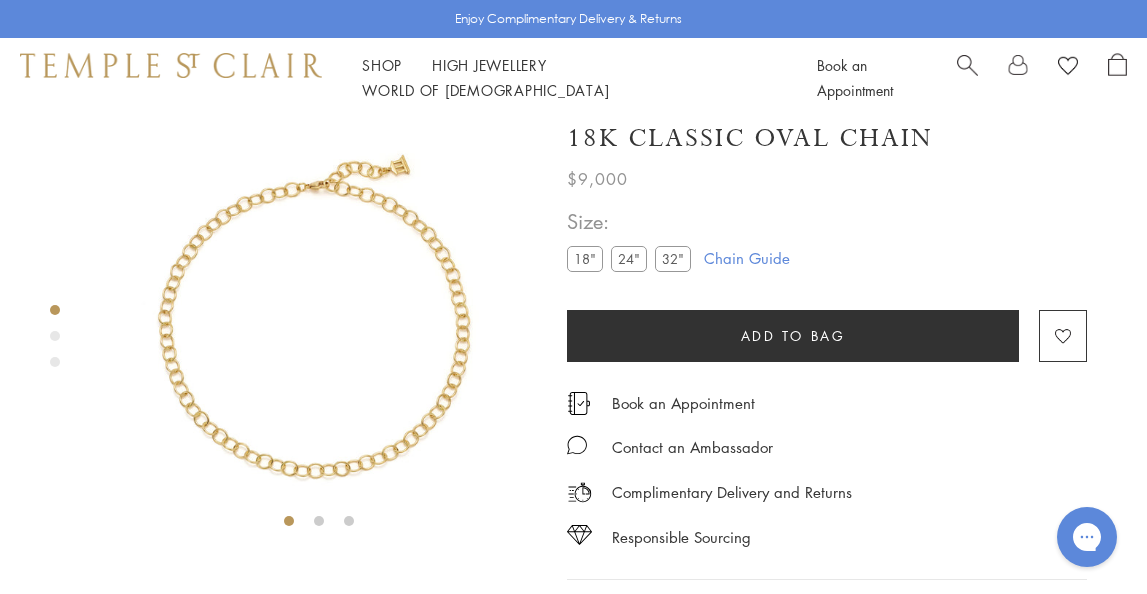 click at bounding box center [318, 319] 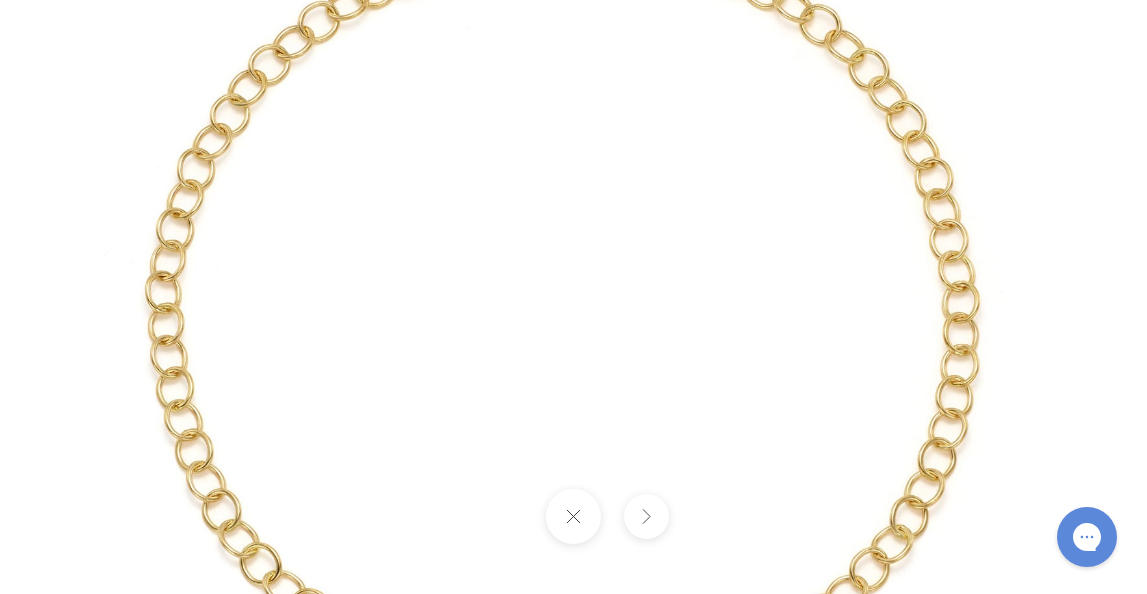 click at bounding box center (574, 297) 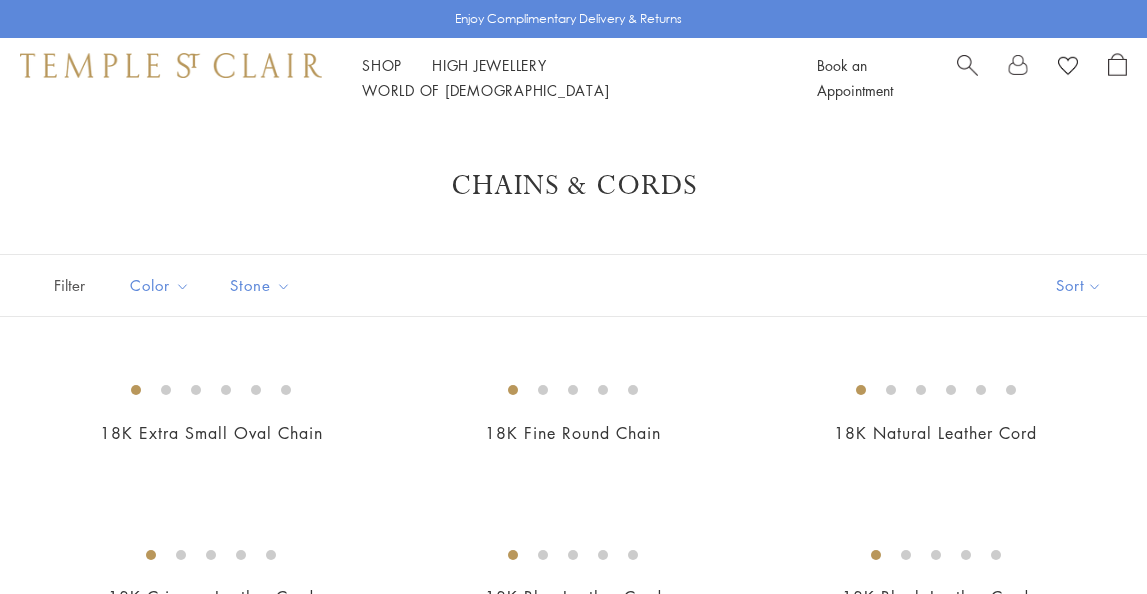 scroll, scrollTop: 2070, scrollLeft: 0, axis: vertical 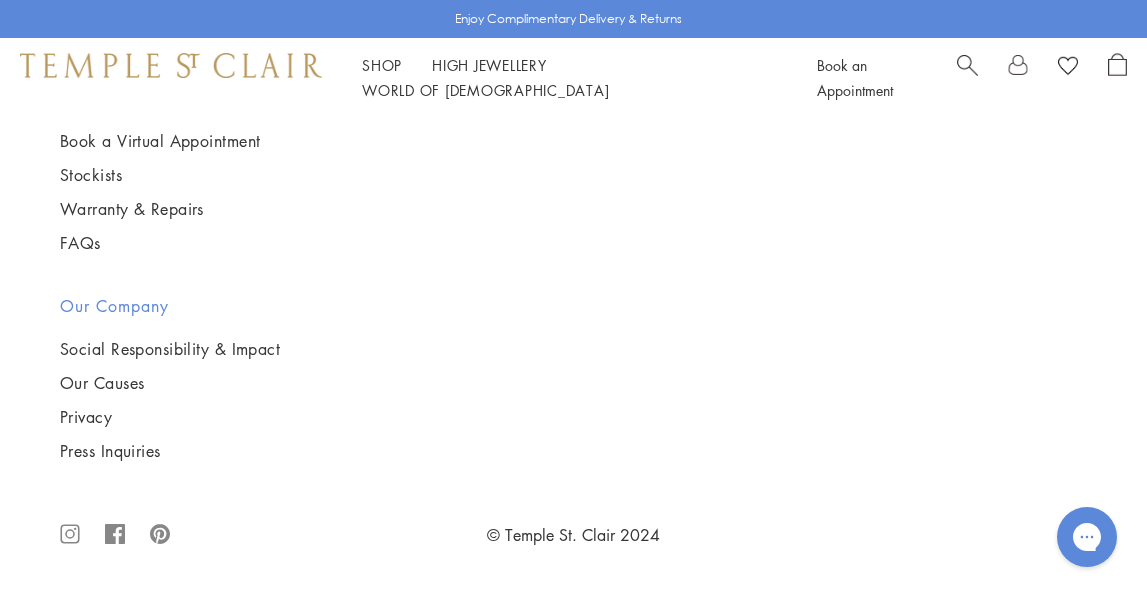 click at bounding box center [0, 0] 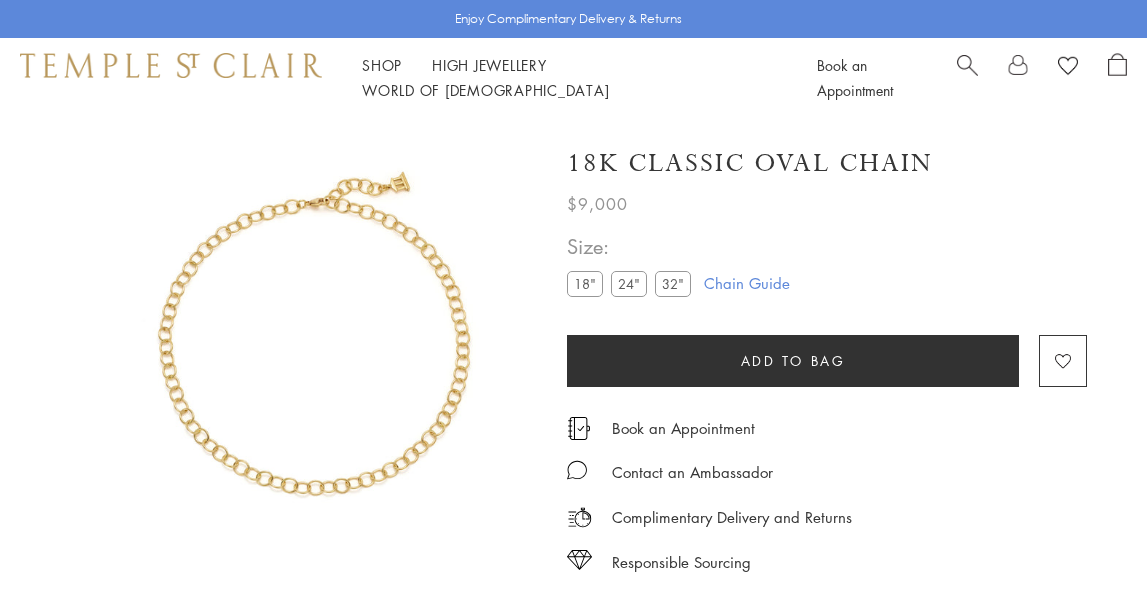 scroll, scrollTop: 0, scrollLeft: 0, axis: both 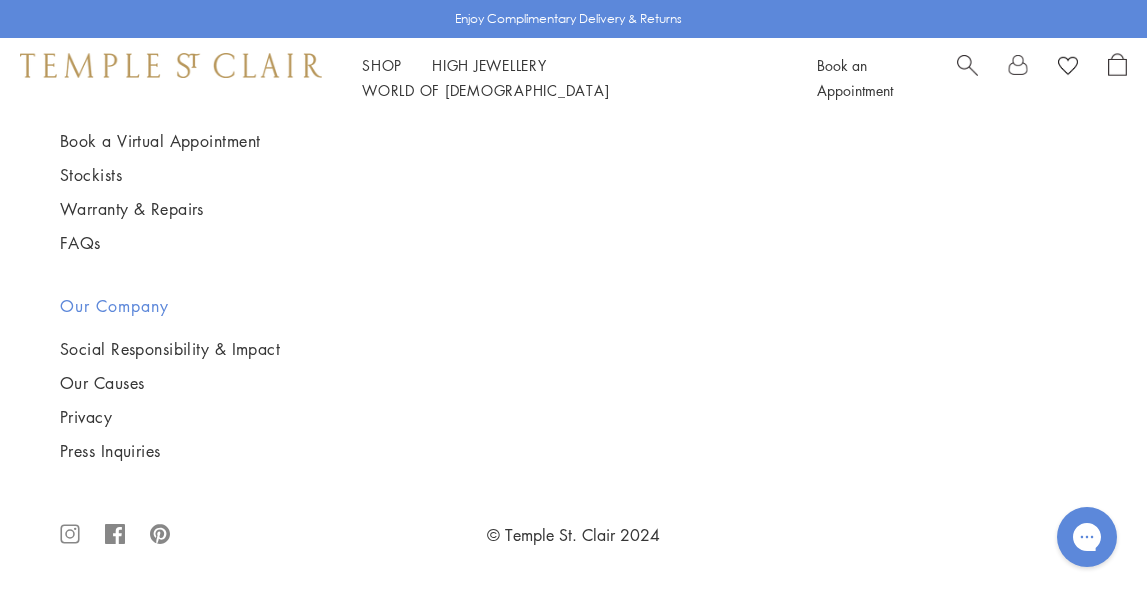 click at bounding box center [0, 0] 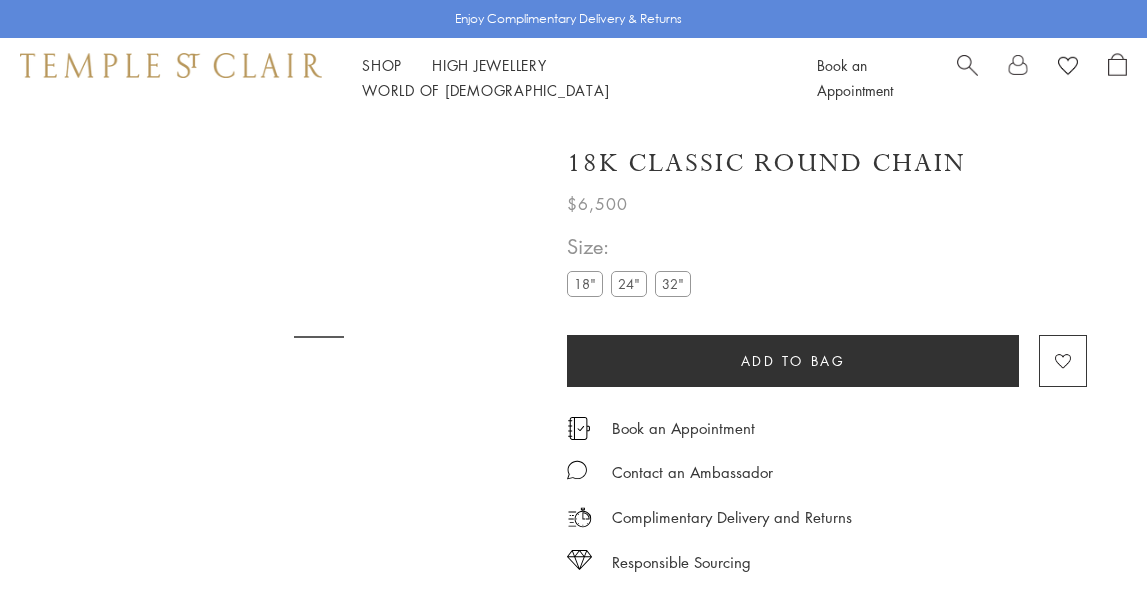 scroll, scrollTop: 0, scrollLeft: 0, axis: both 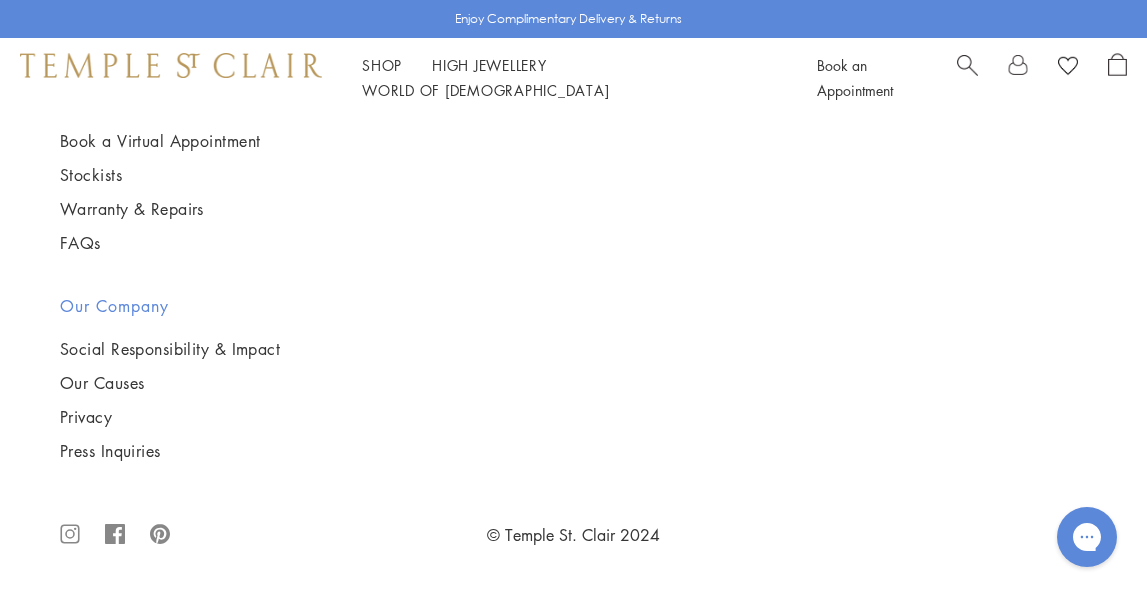 click at bounding box center (0, 0) 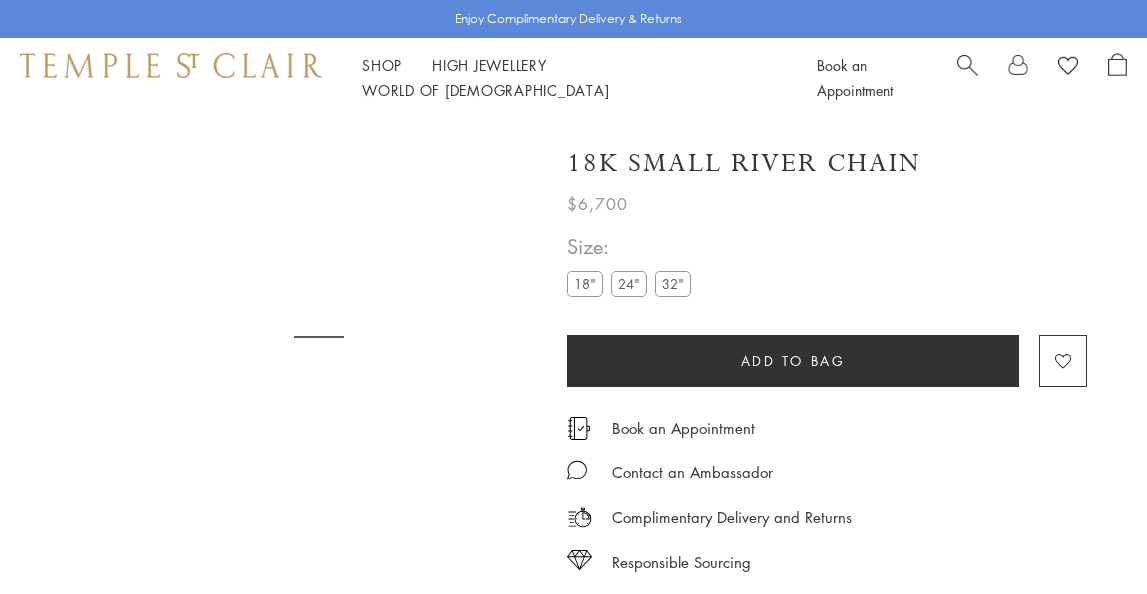 scroll, scrollTop: 0, scrollLeft: 0, axis: both 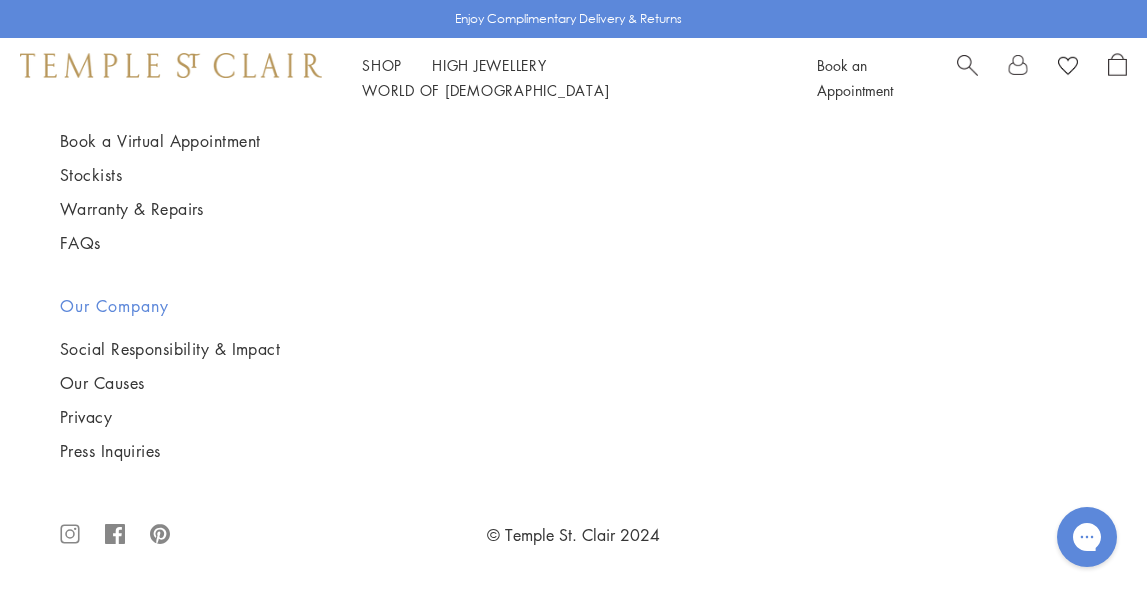 click at bounding box center [0, 0] 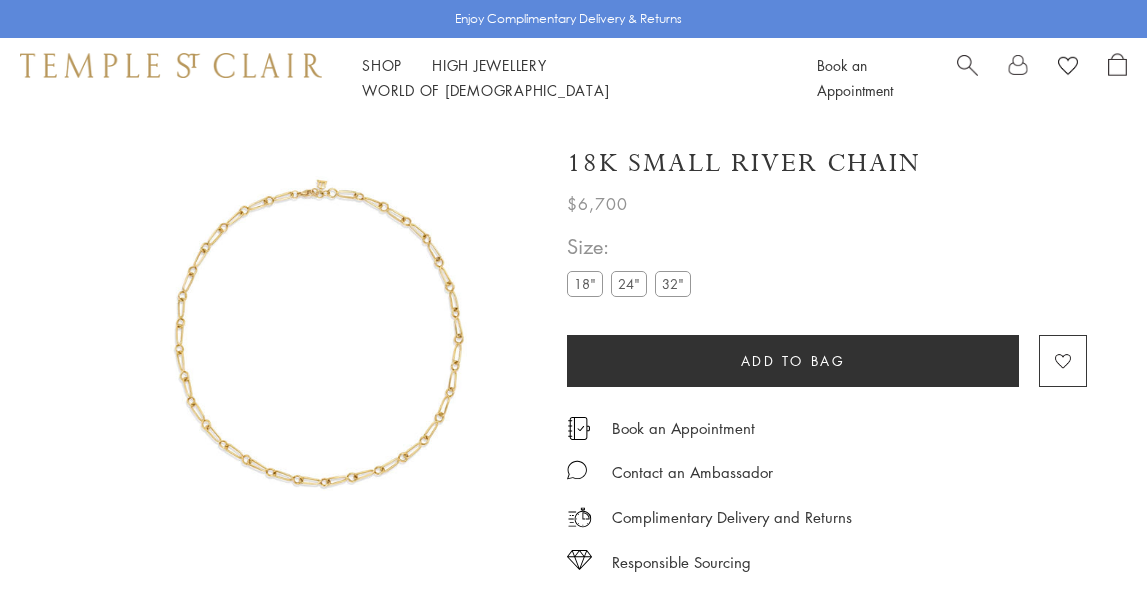 scroll, scrollTop: 0, scrollLeft: 0, axis: both 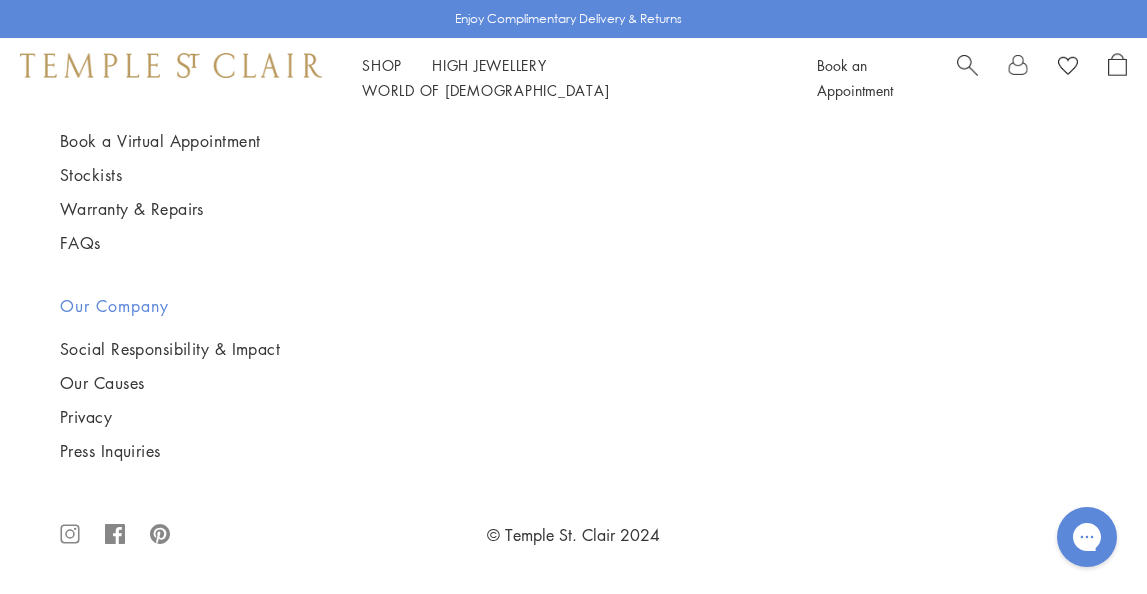 click at bounding box center (0, 0) 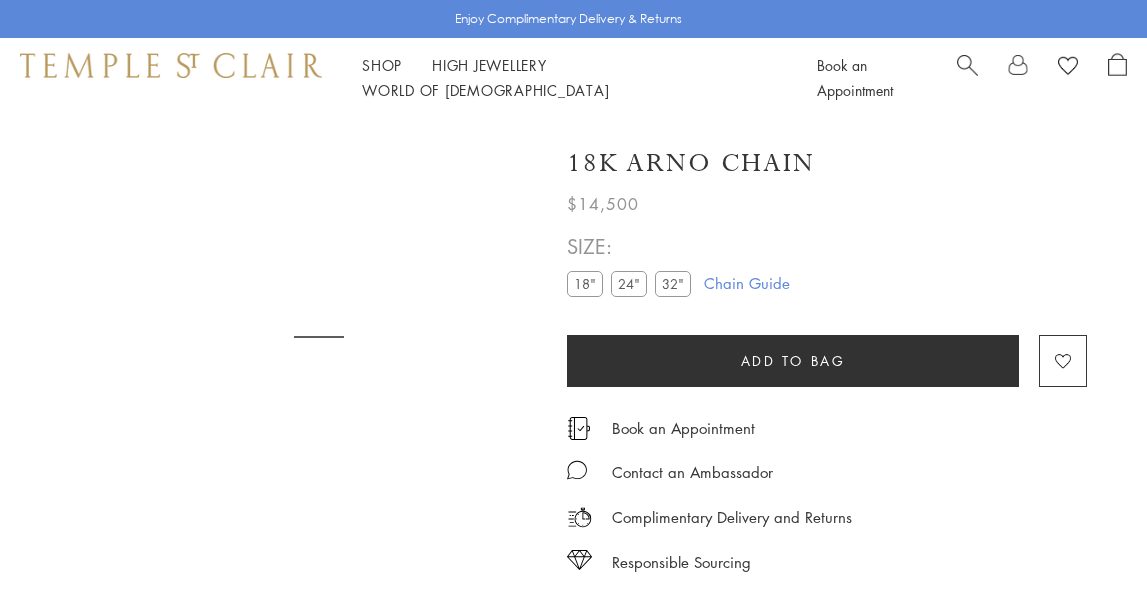 scroll, scrollTop: 0, scrollLeft: 0, axis: both 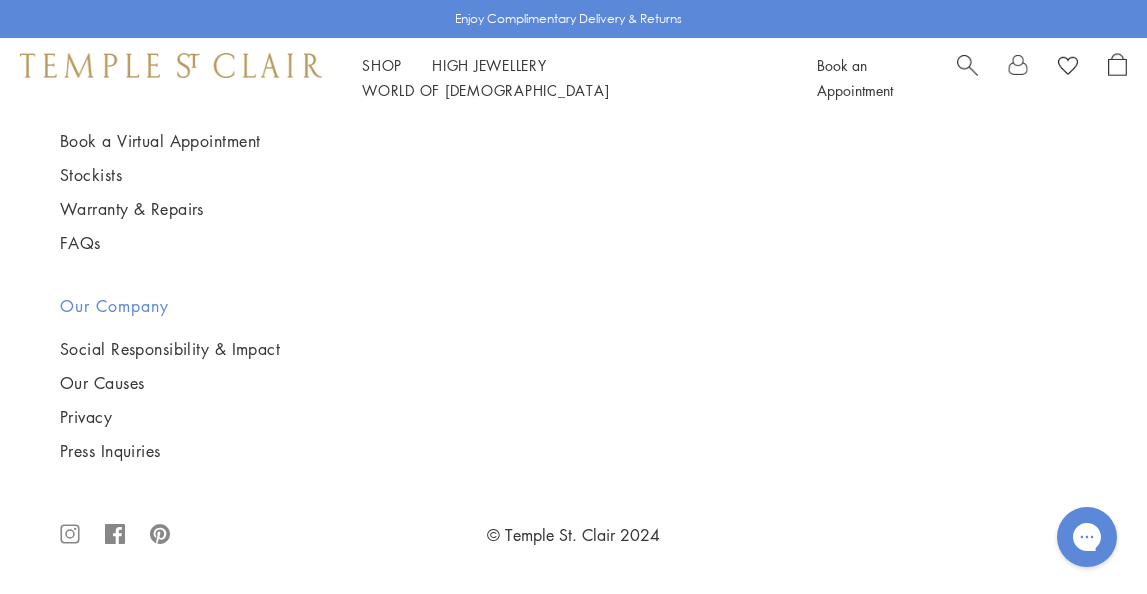 click at bounding box center (0, 0) 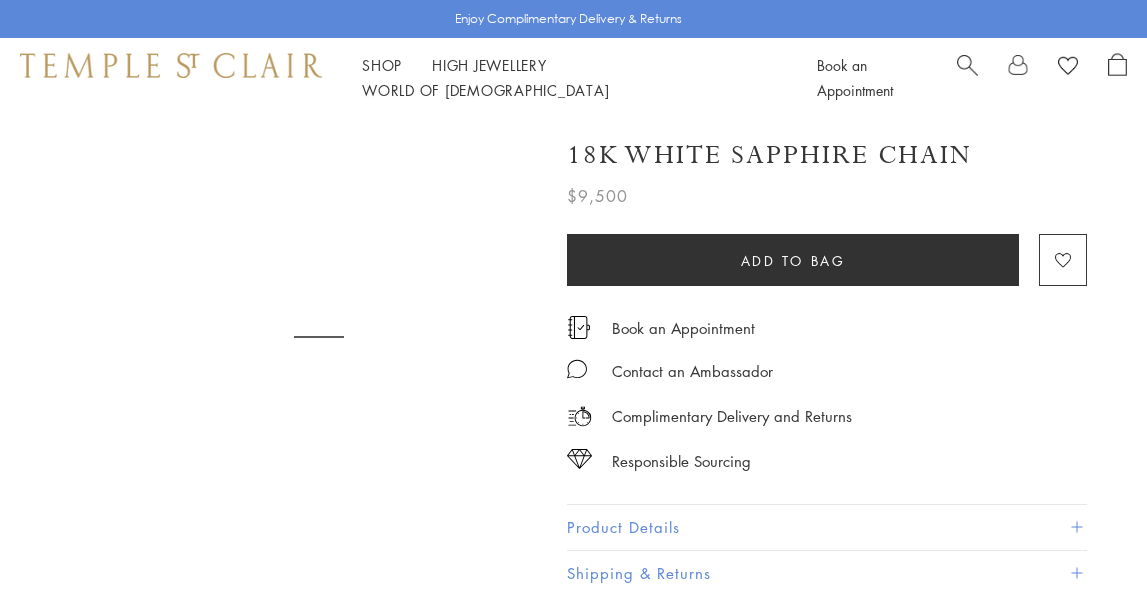 scroll, scrollTop: 0, scrollLeft: 0, axis: both 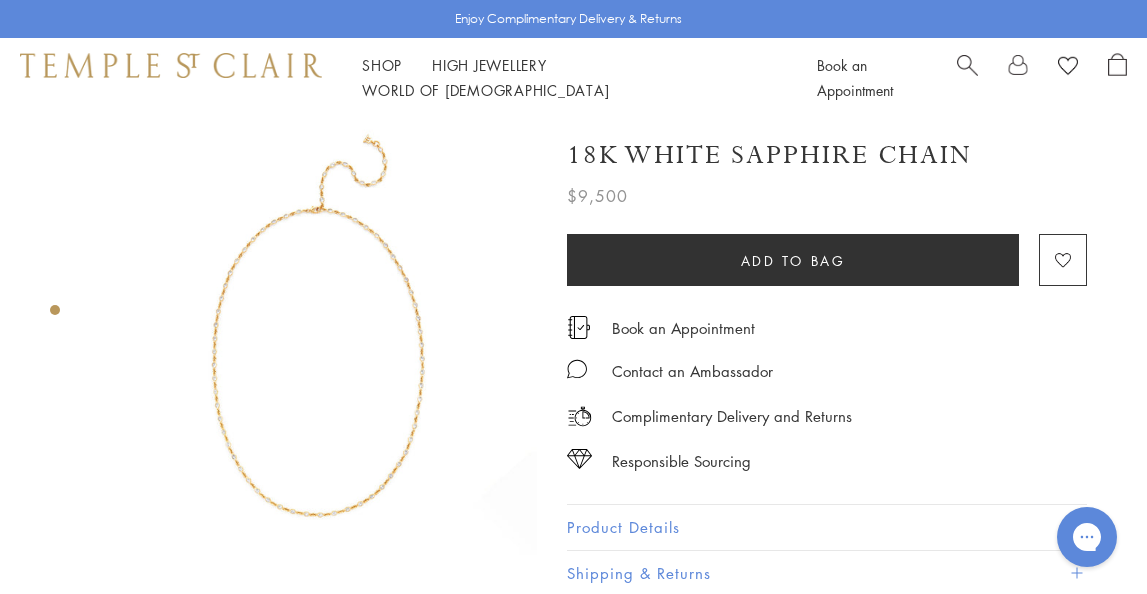 click at bounding box center [318, 336] 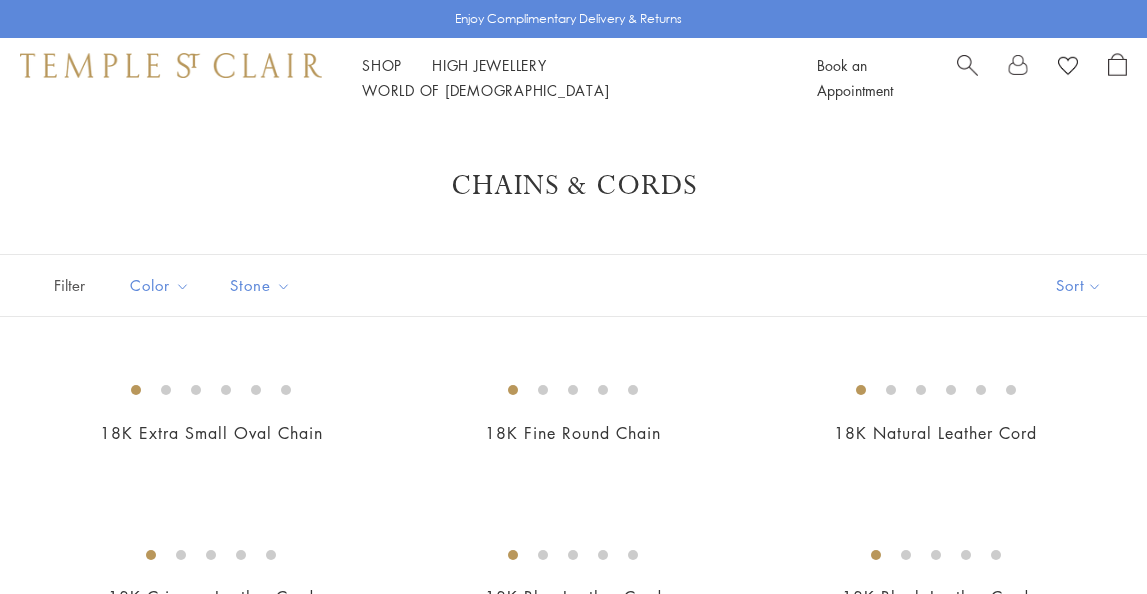 scroll, scrollTop: 2573, scrollLeft: 0, axis: vertical 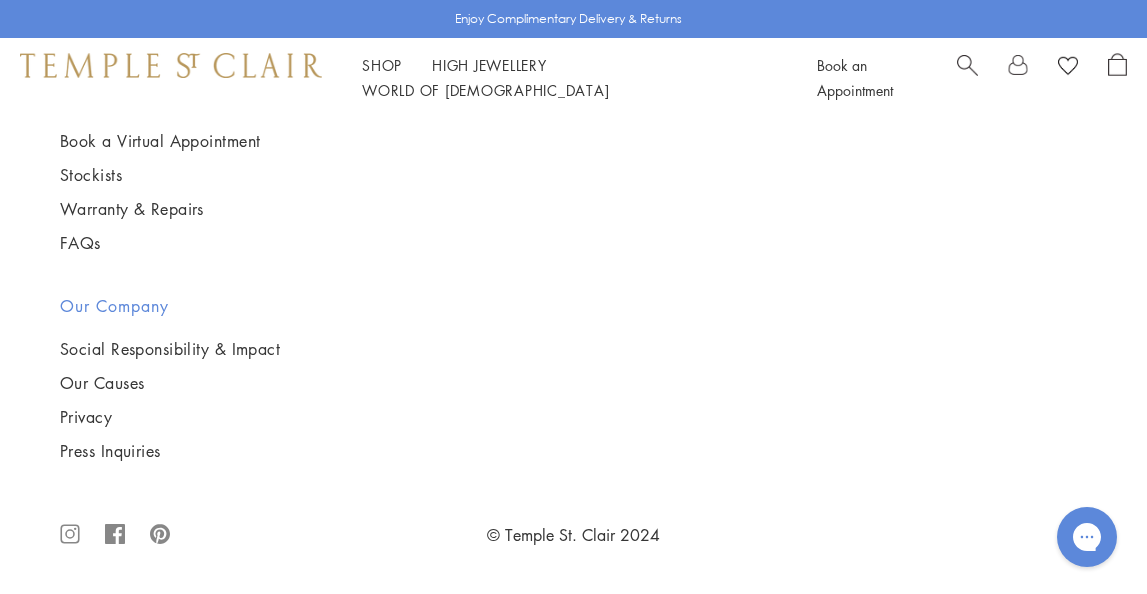 click at bounding box center [0, 0] 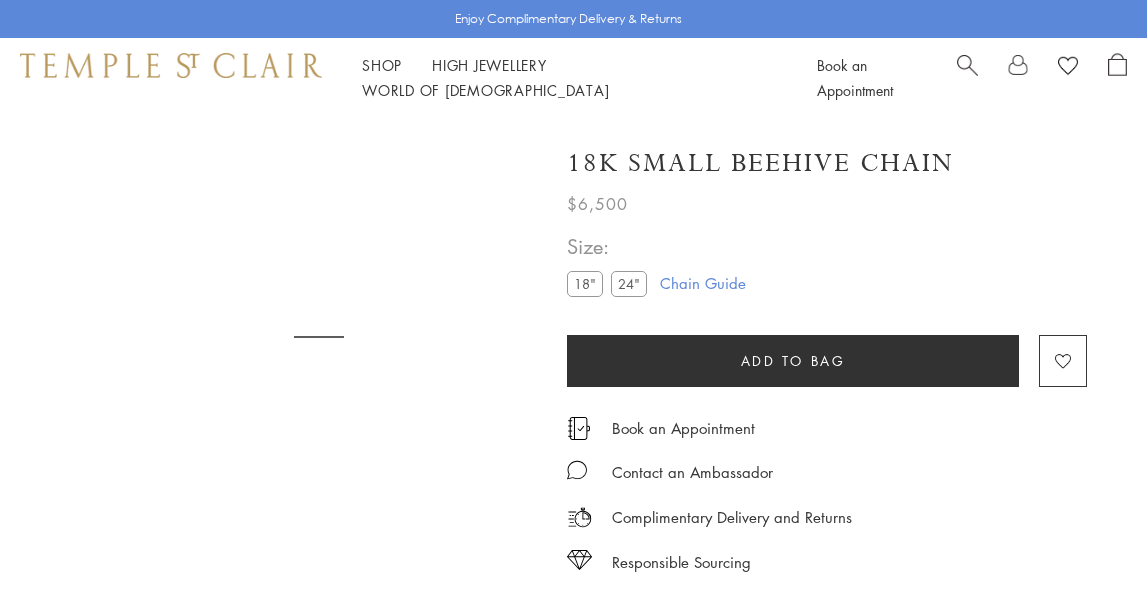 scroll, scrollTop: 0, scrollLeft: 0, axis: both 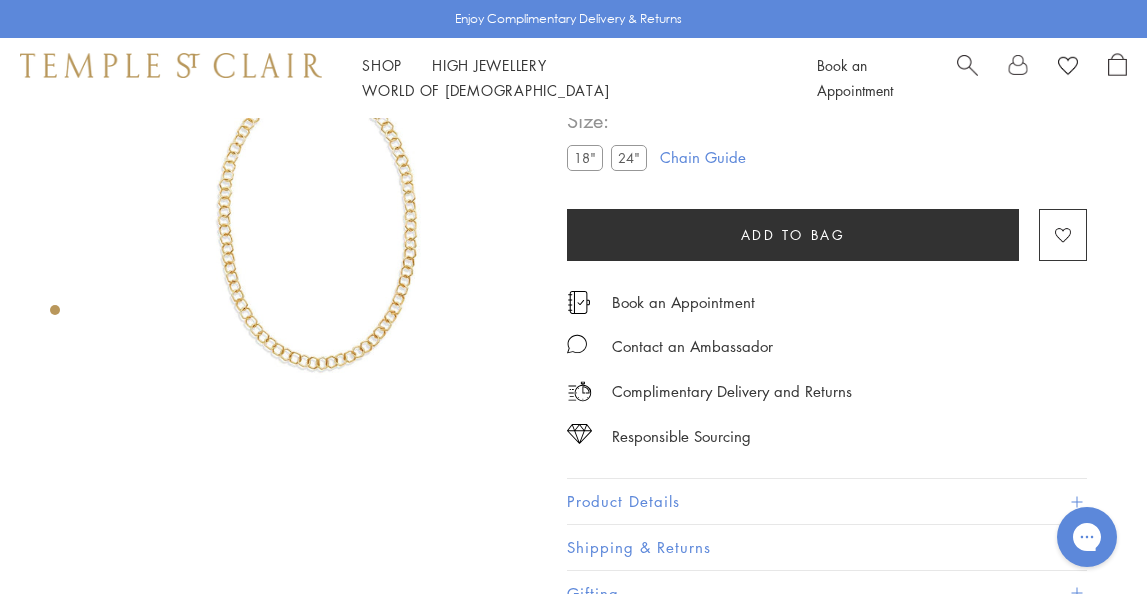 click at bounding box center (318, 218) 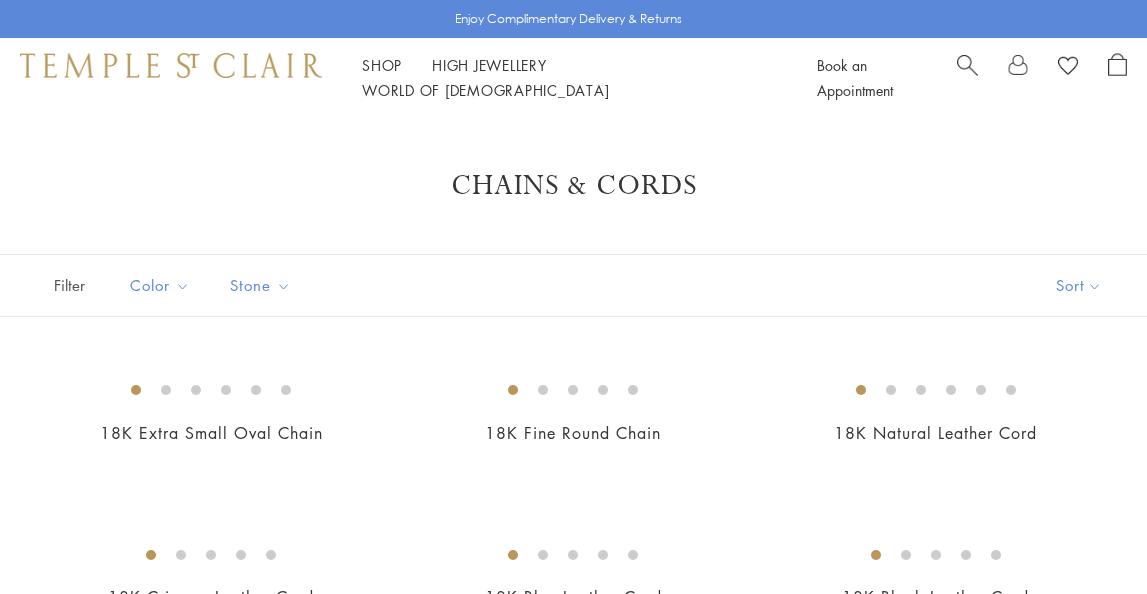 scroll, scrollTop: 3040, scrollLeft: 0, axis: vertical 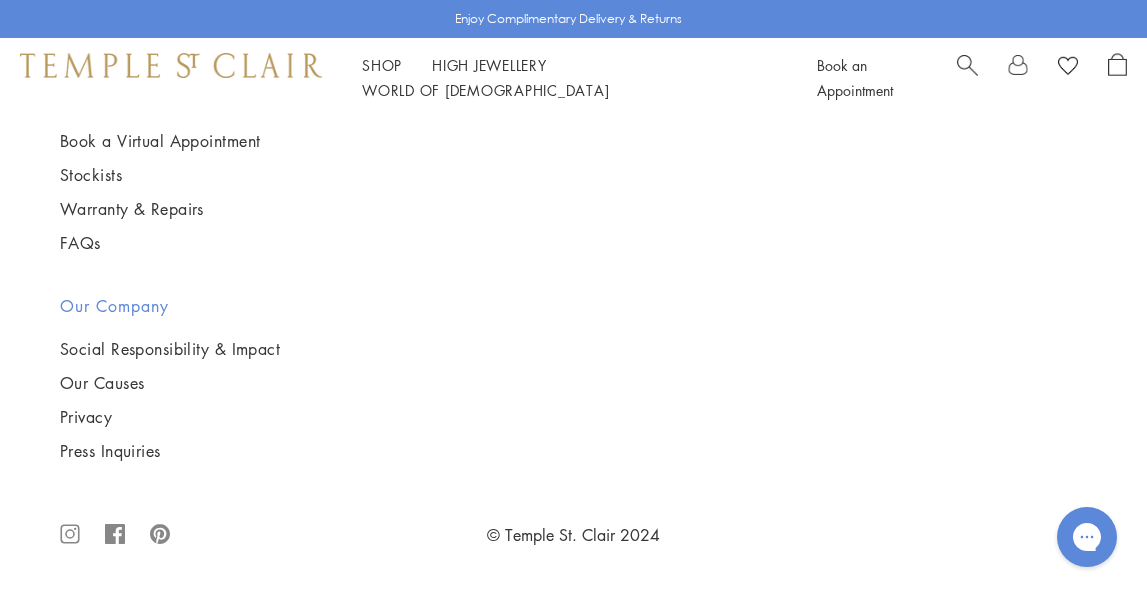 click at bounding box center (0, 0) 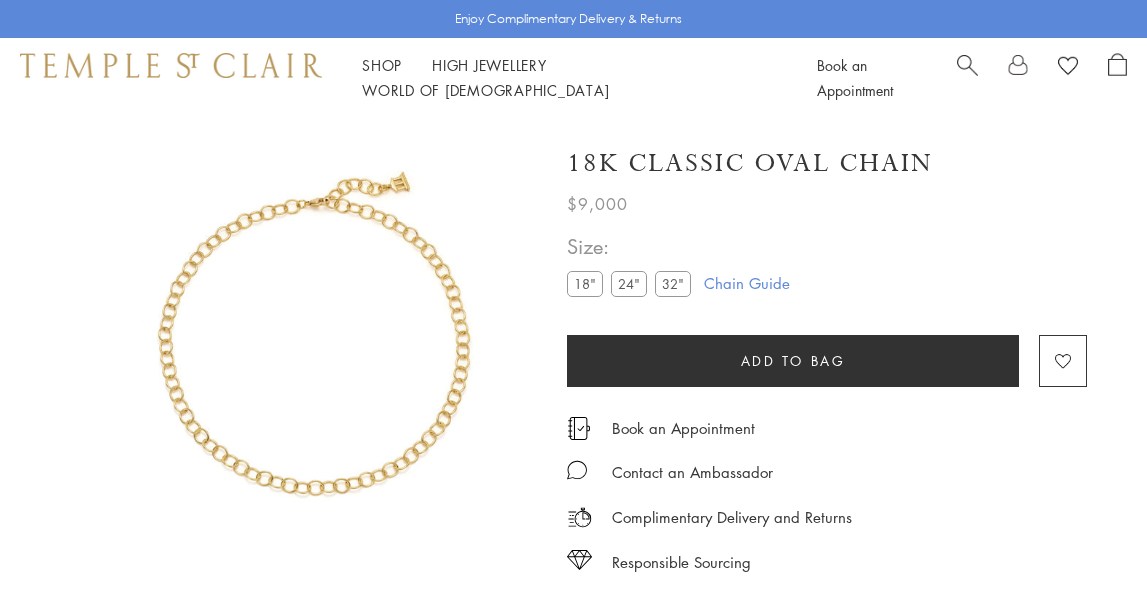 scroll, scrollTop: 0, scrollLeft: 0, axis: both 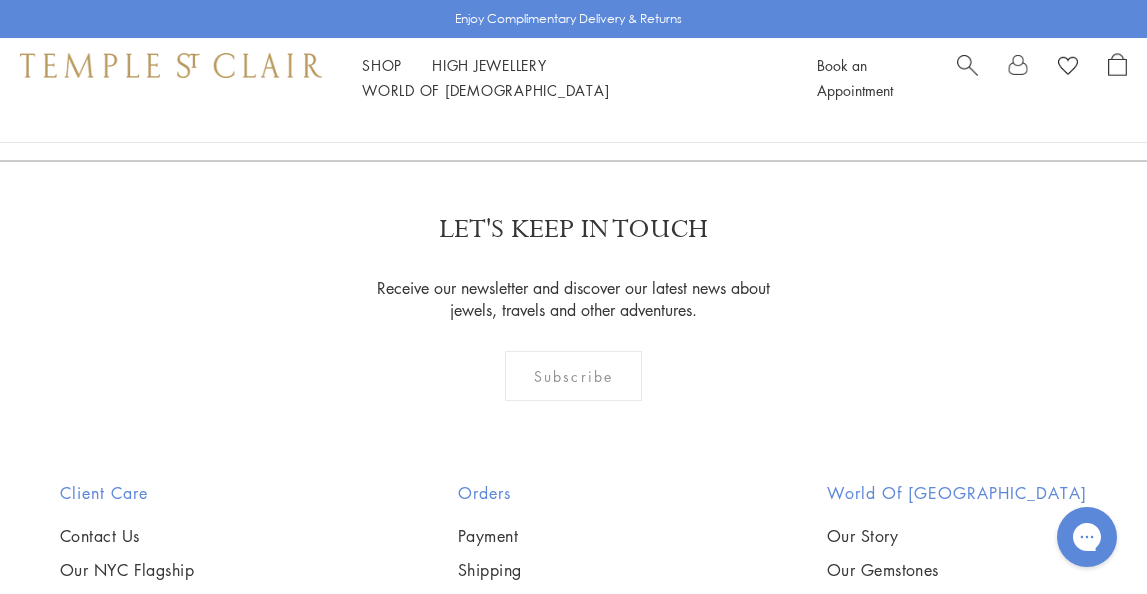 click at bounding box center (0, 0) 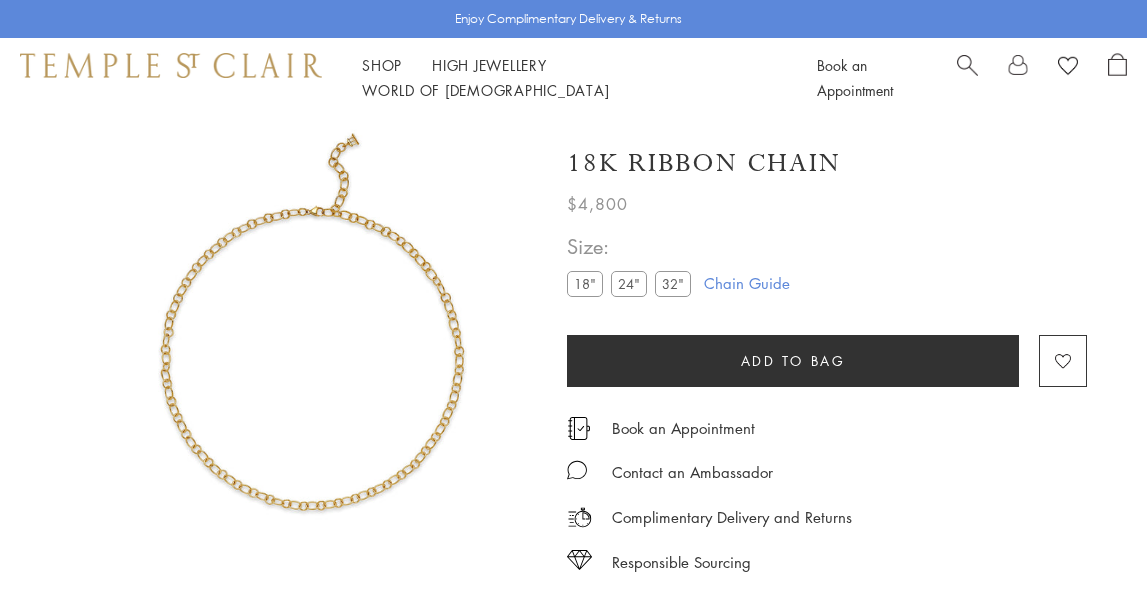 scroll, scrollTop: 0, scrollLeft: 0, axis: both 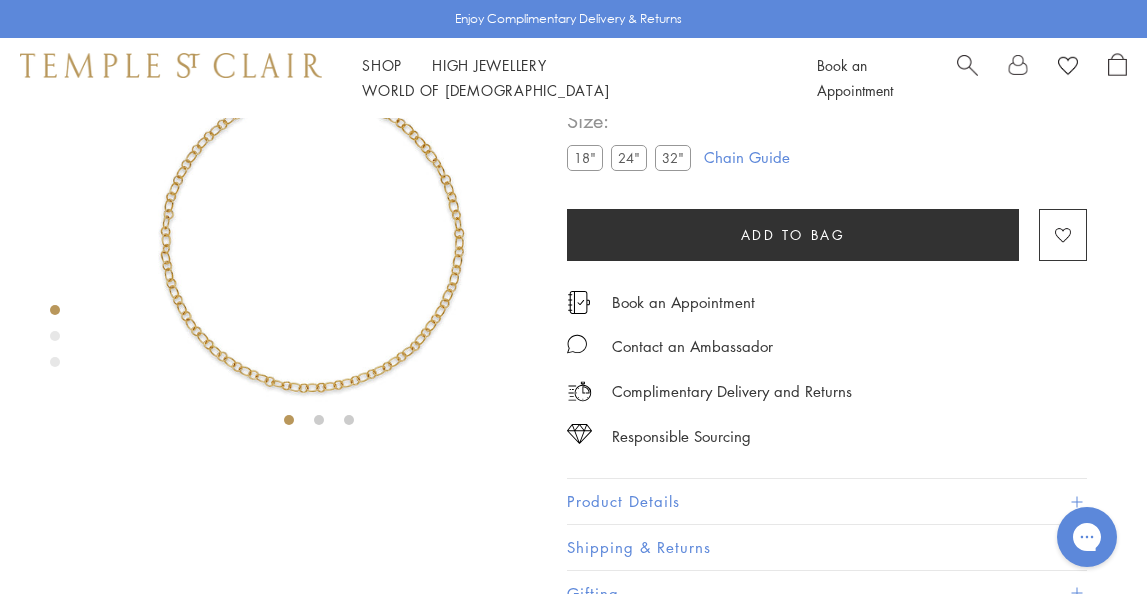click at bounding box center (318, 218) 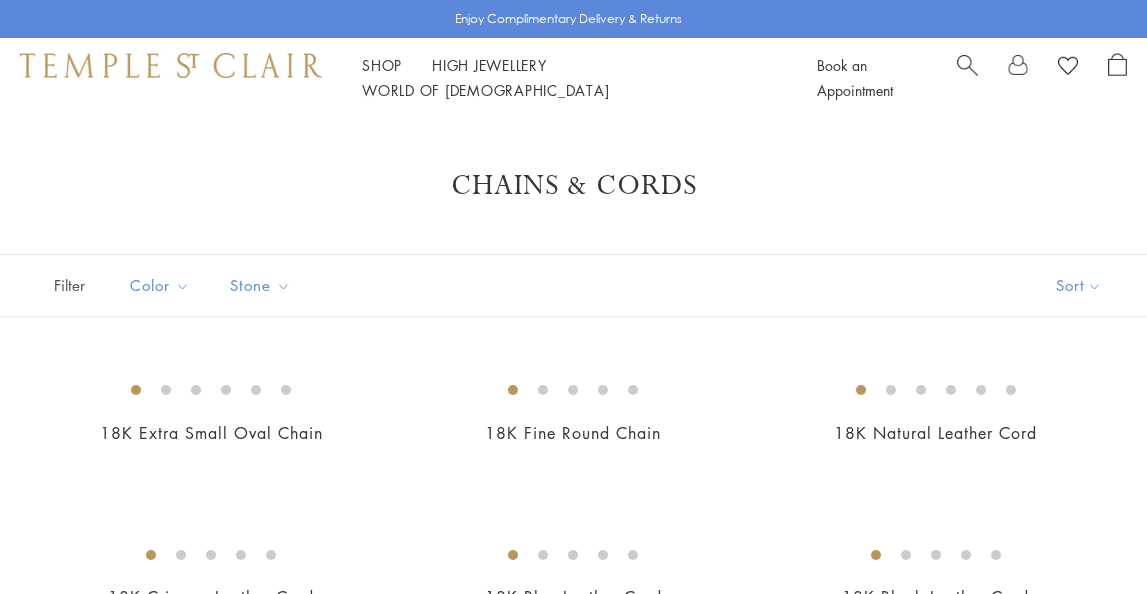 scroll, scrollTop: 1549, scrollLeft: 0, axis: vertical 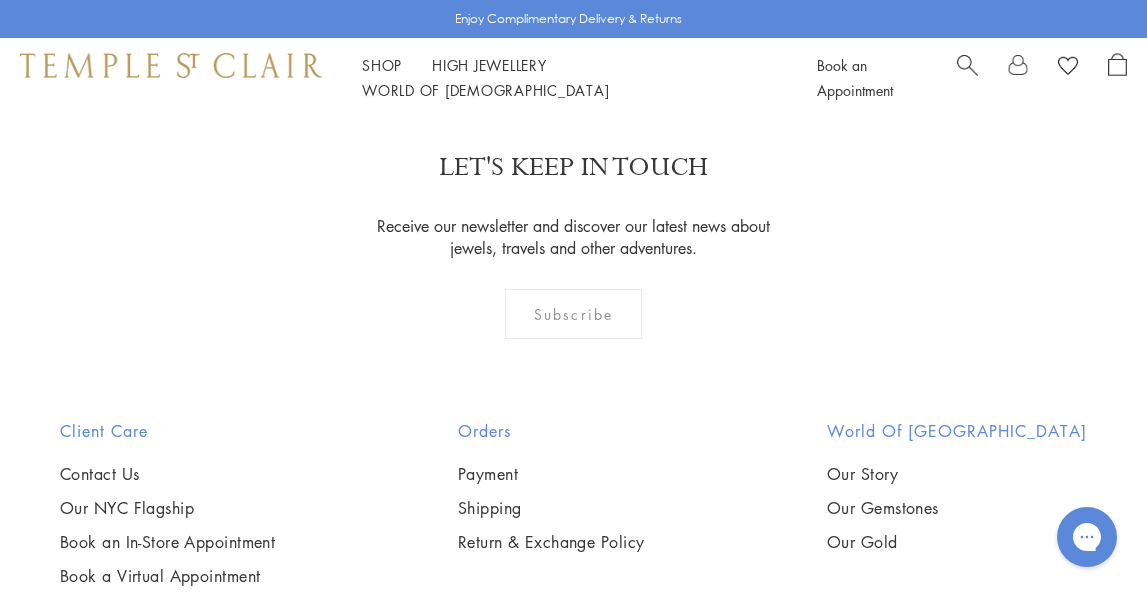 click at bounding box center (0, 0) 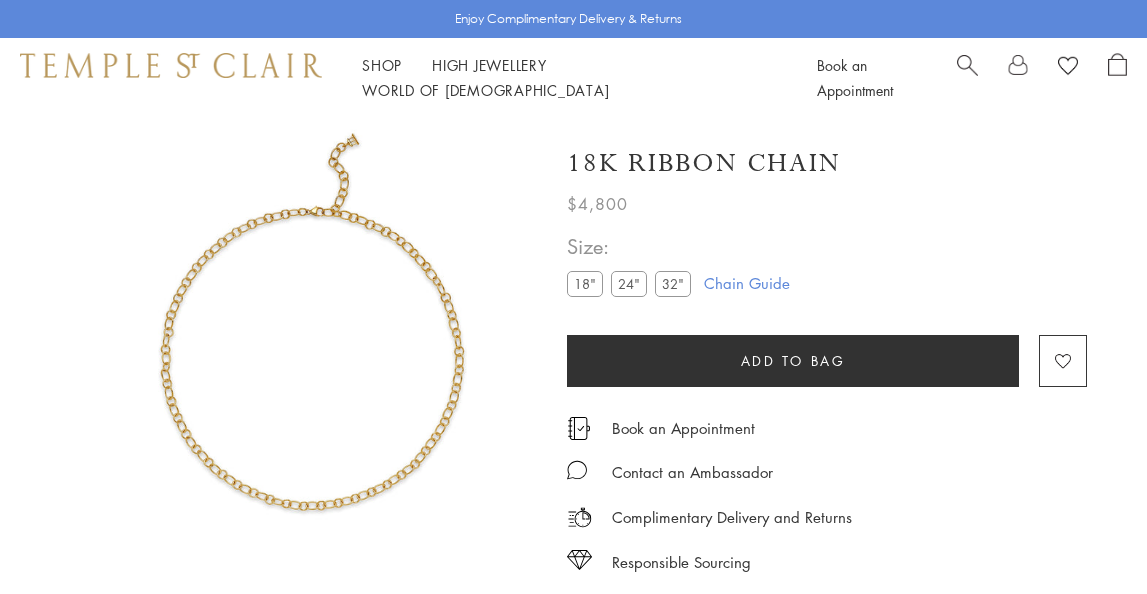 scroll, scrollTop: 0, scrollLeft: 0, axis: both 